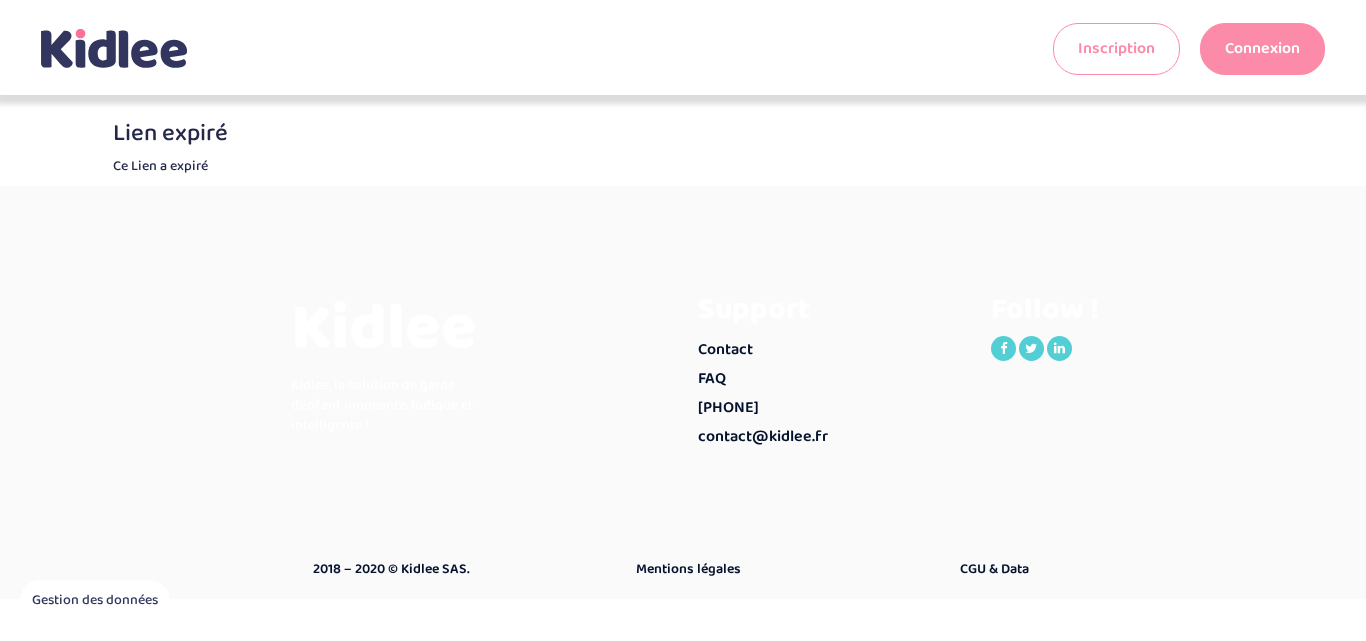 scroll, scrollTop: 0, scrollLeft: 0, axis: both 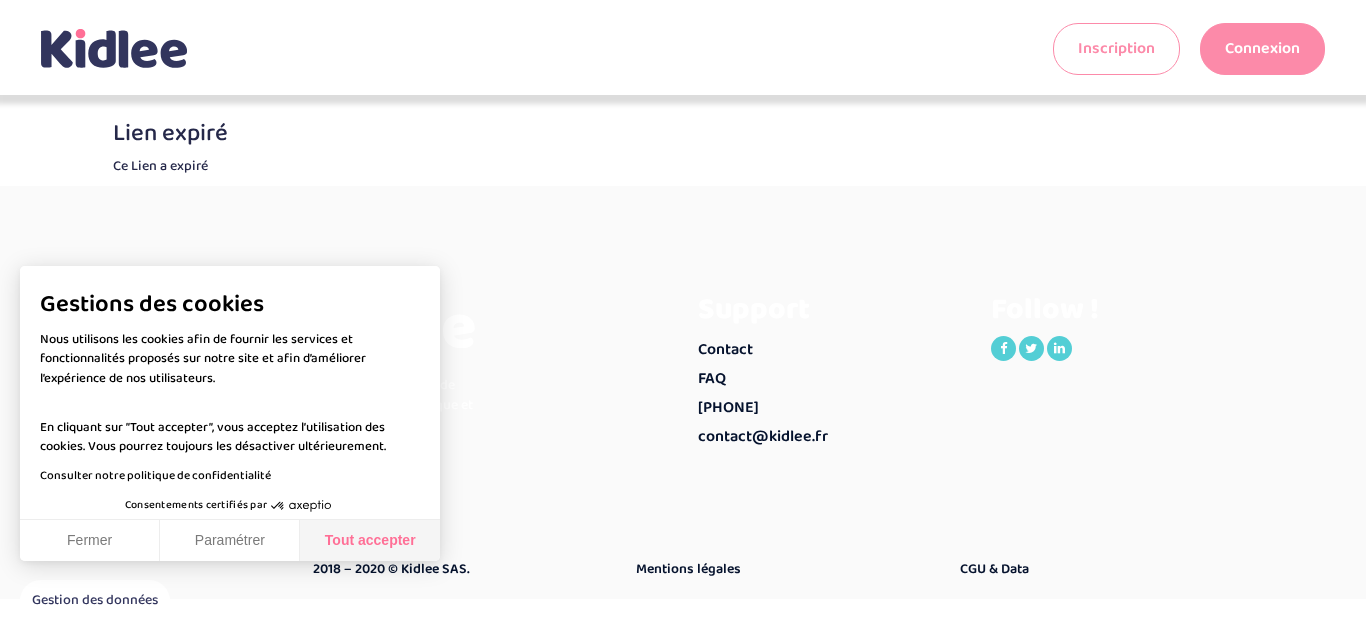 click on "Tout accepter" at bounding box center [370, 541] 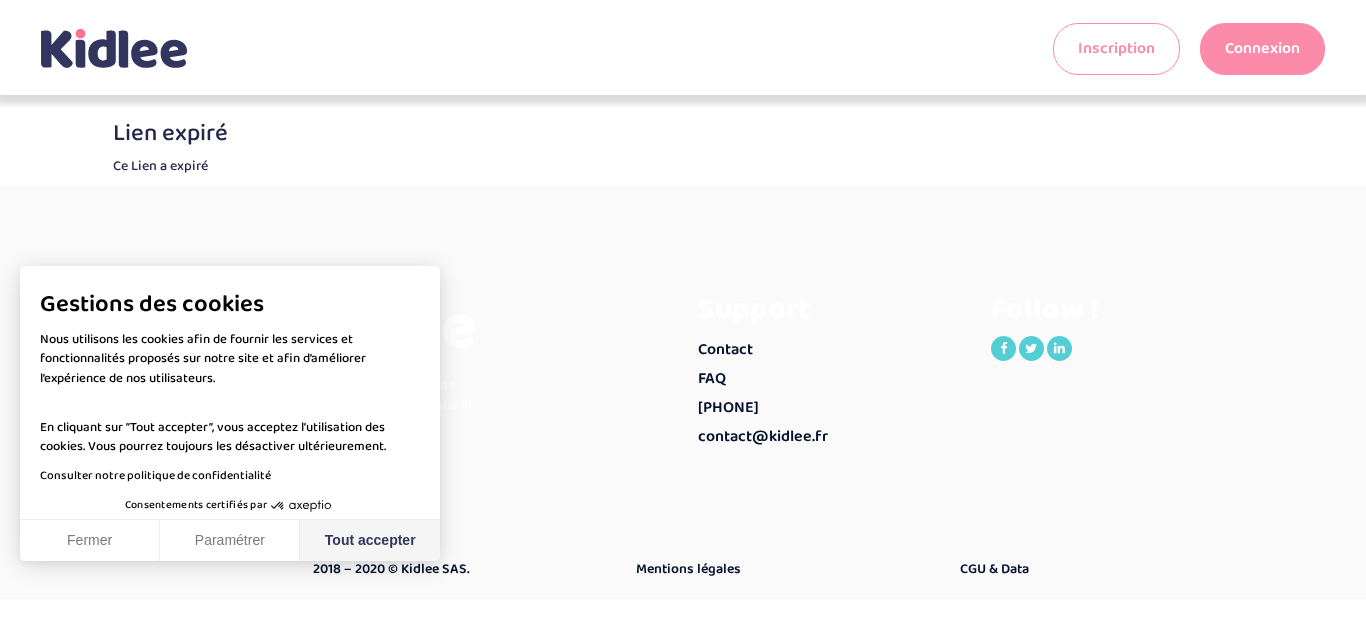 checkbox on "true" 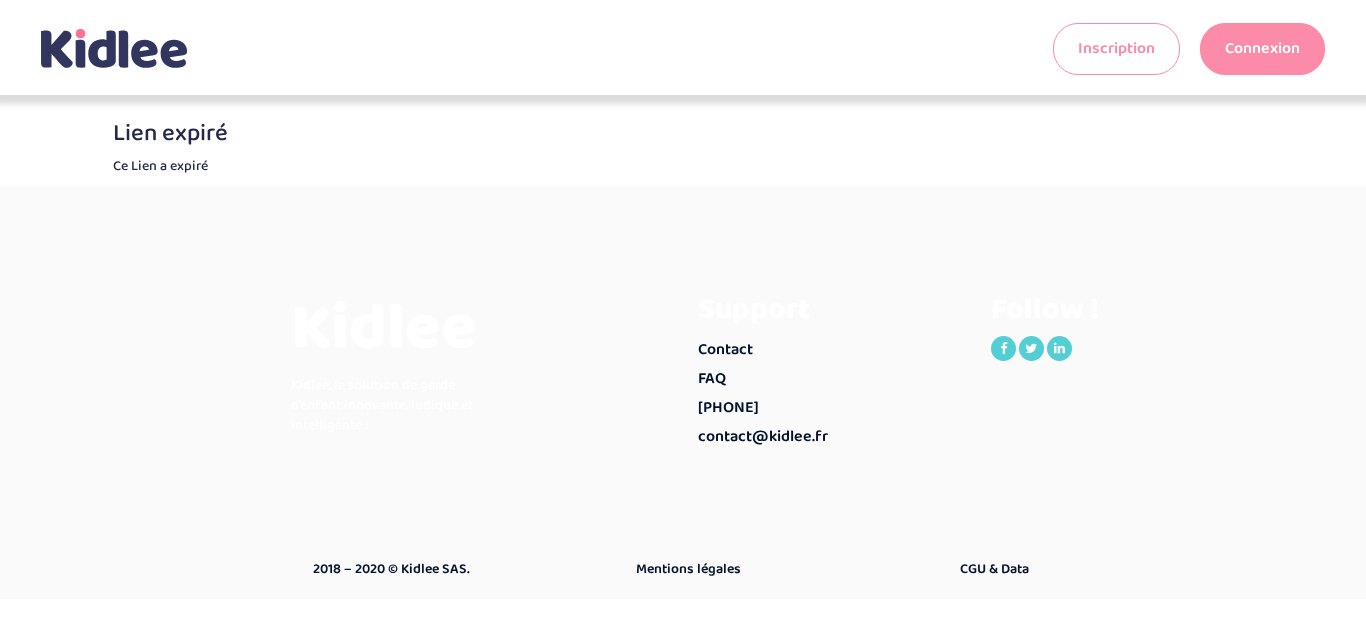 click on "Connexion" at bounding box center (1262, 49) 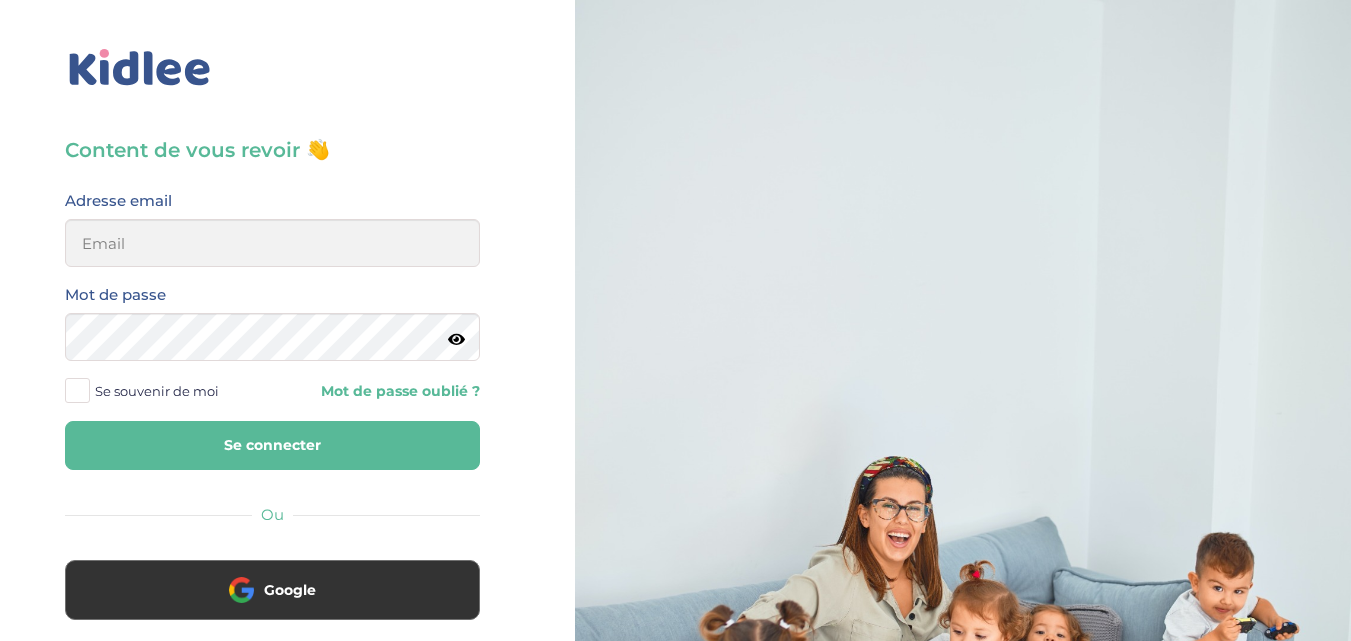 scroll, scrollTop: 0, scrollLeft: 0, axis: both 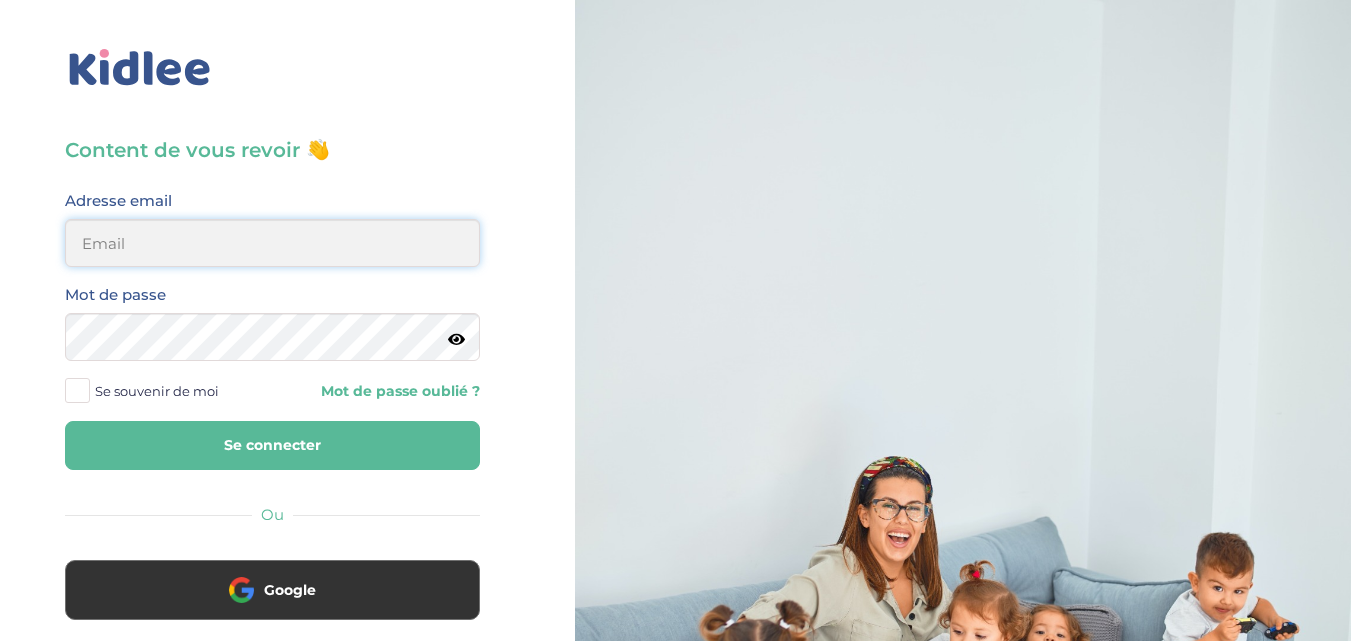 click at bounding box center (272, 243) 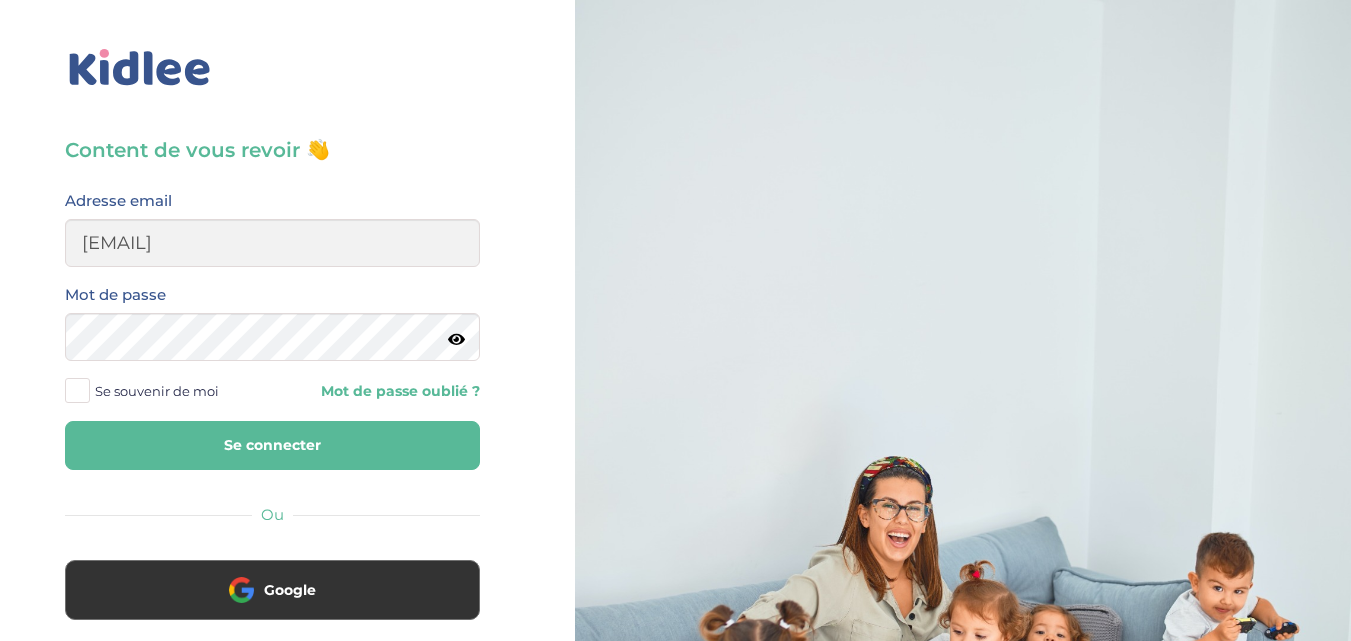 click at bounding box center (456, 339) 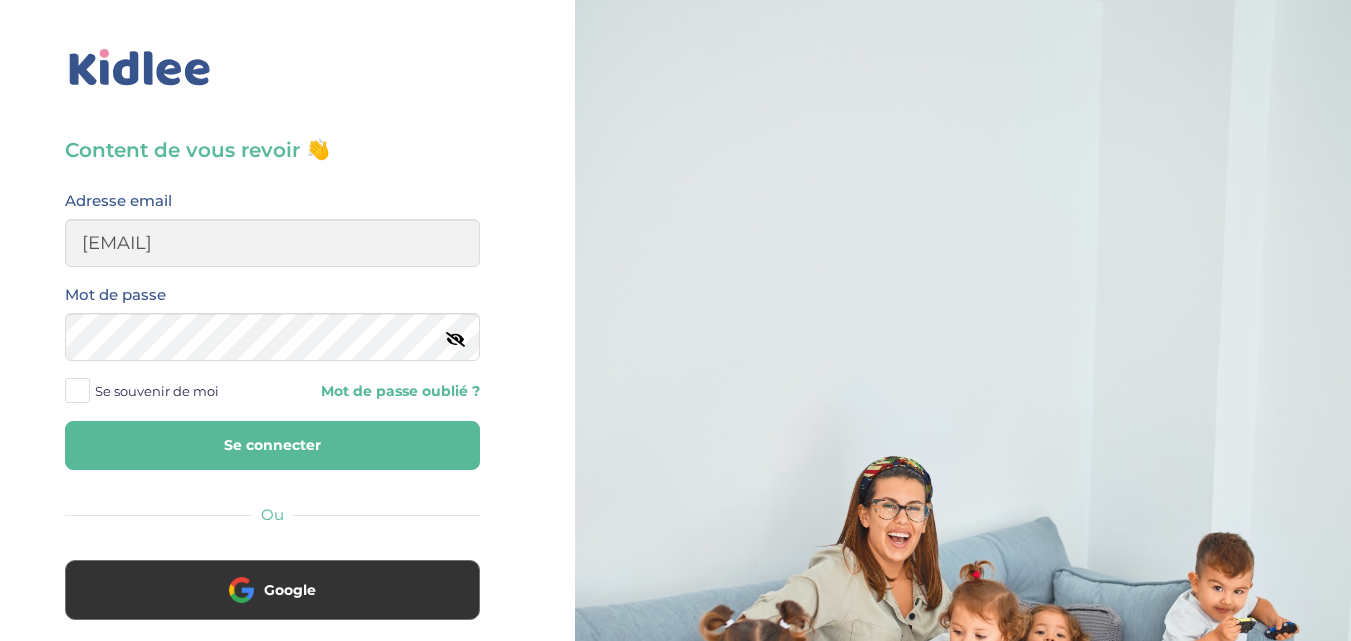 click on "Se connecter" at bounding box center [272, 445] 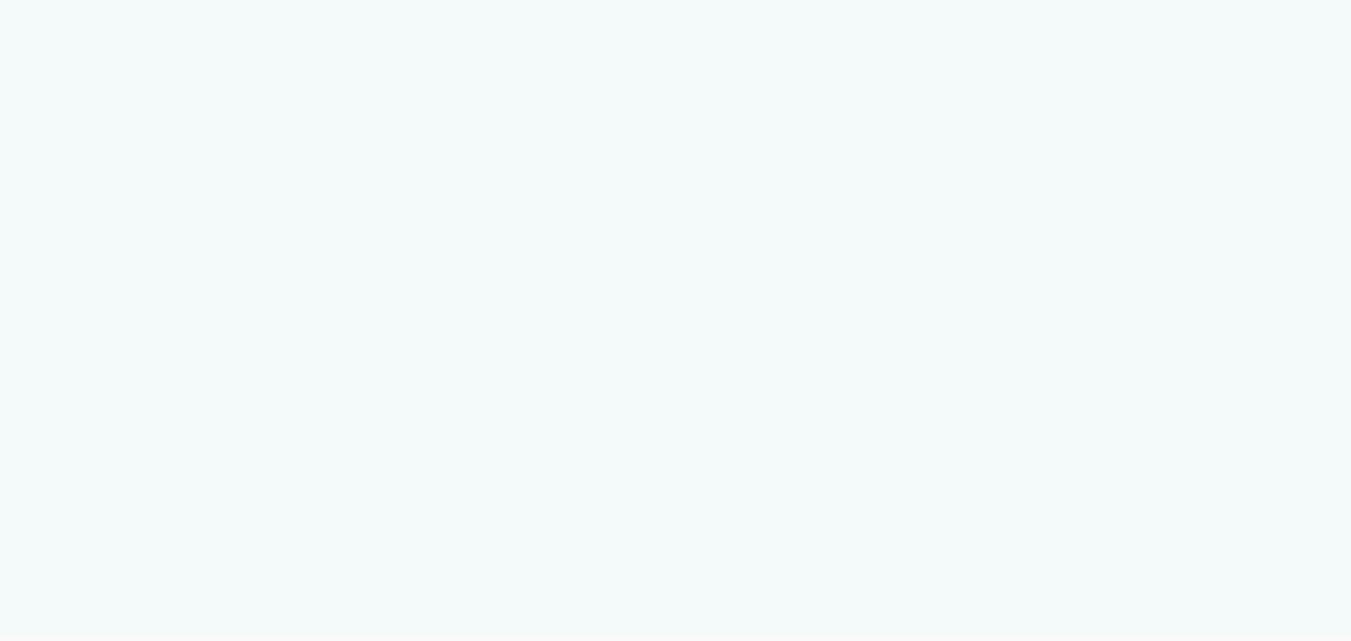 scroll, scrollTop: 0, scrollLeft: 0, axis: both 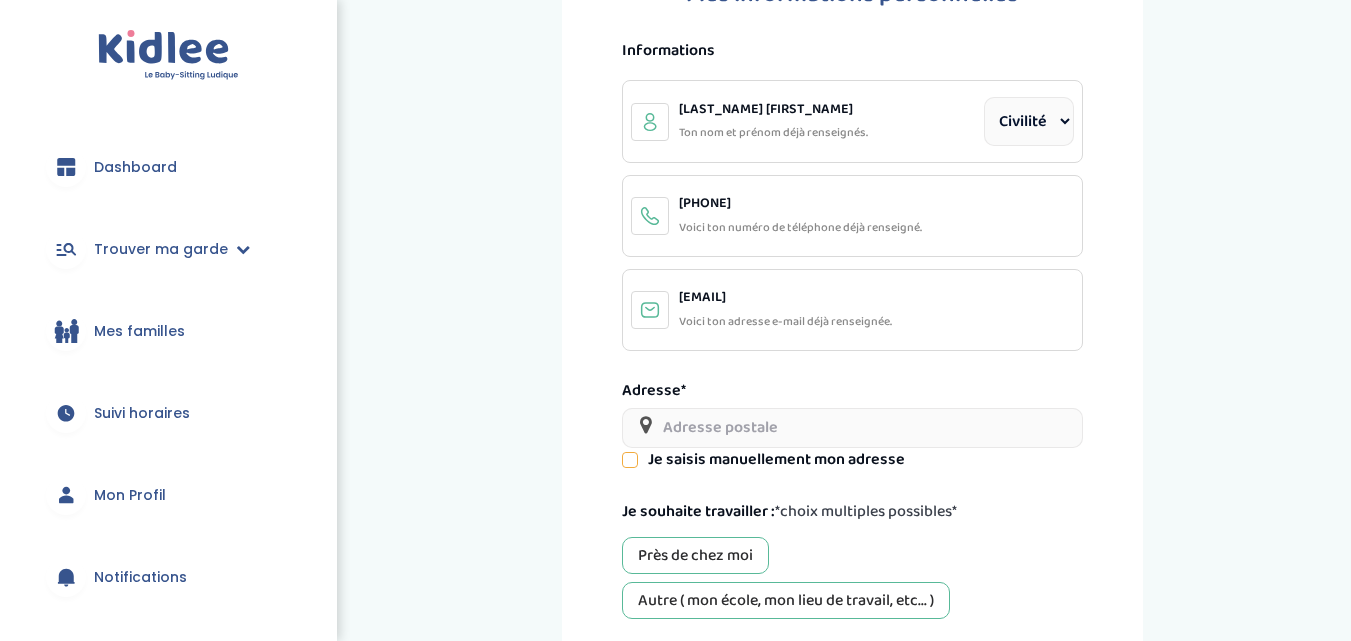 click at bounding box center [852, 428] 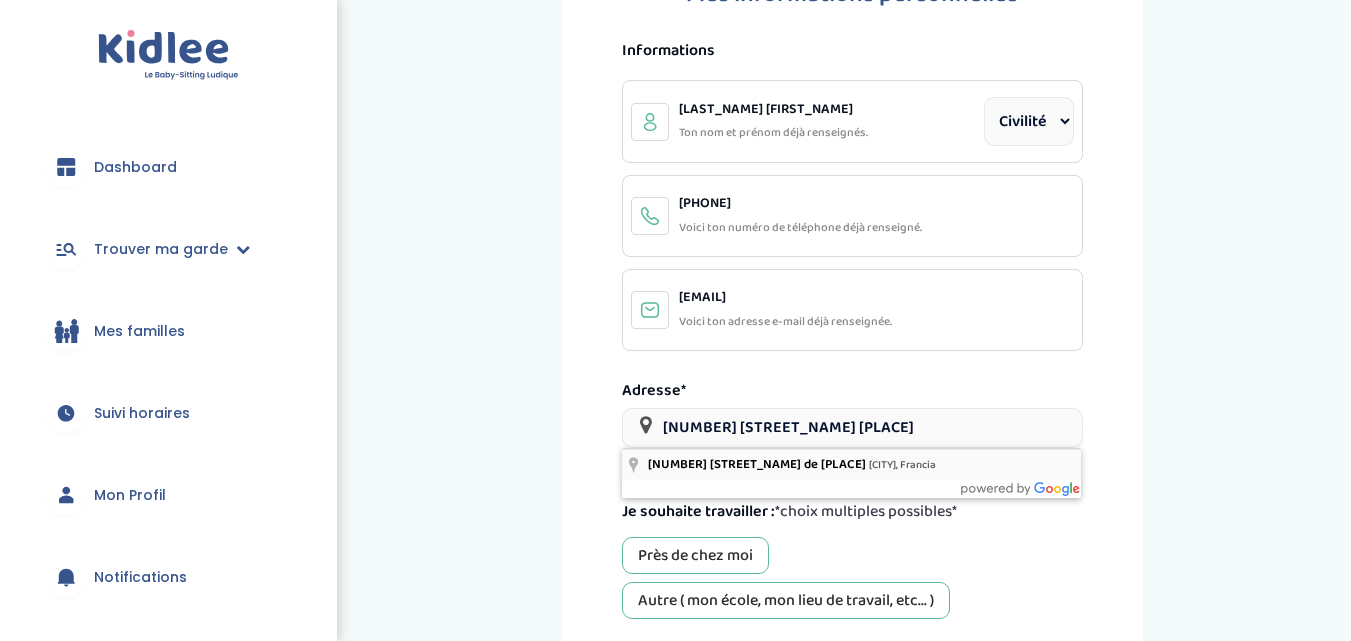 type on "[NUMBER] [STREET_NAME], [CITY], Francia" 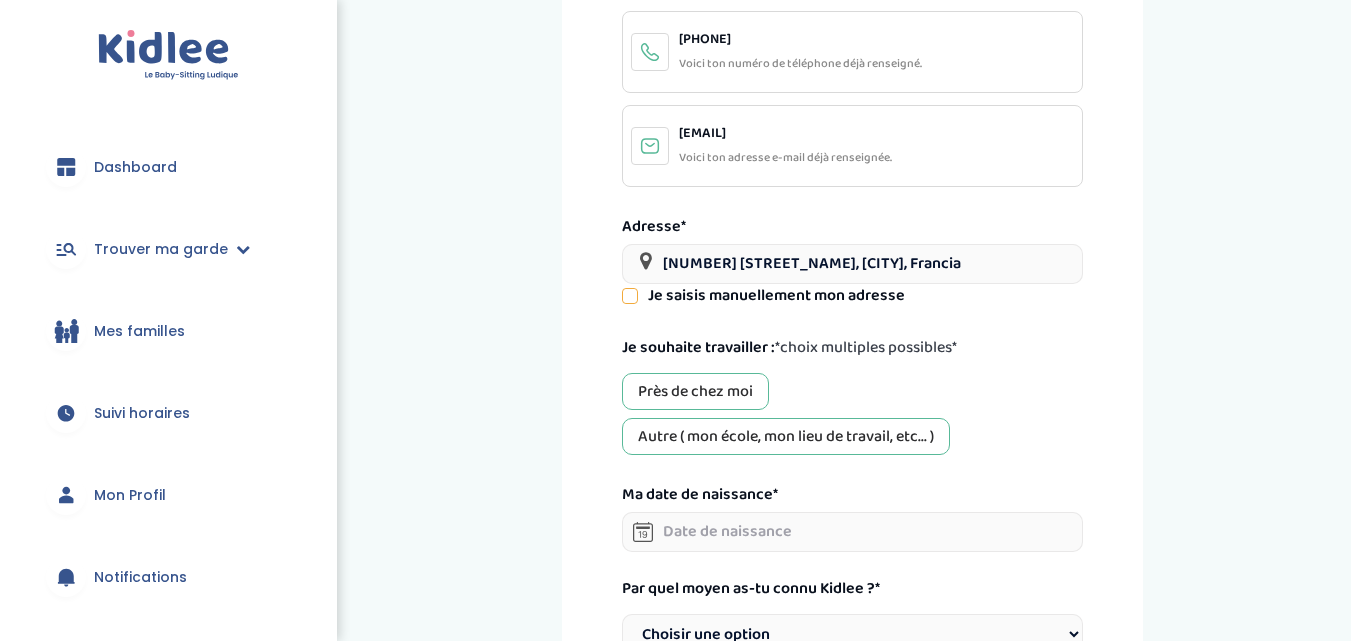 scroll, scrollTop: 300, scrollLeft: 0, axis: vertical 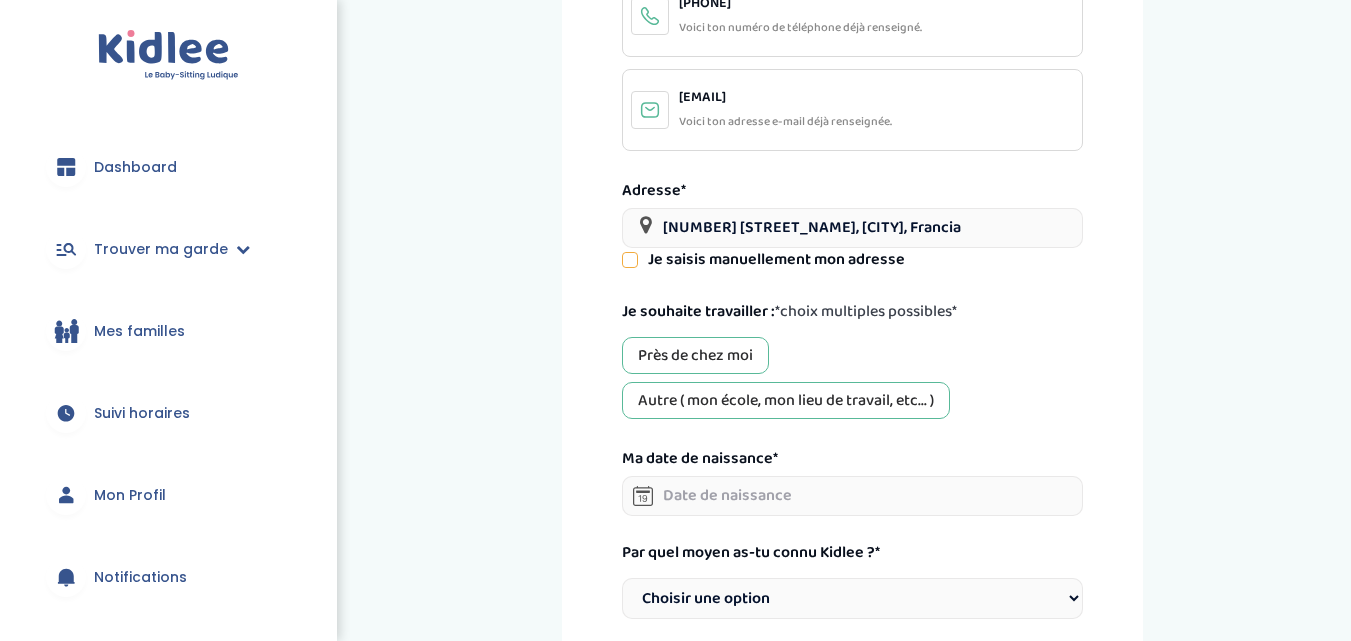 click on "Près de chez moi" at bounding box center (695, 355) 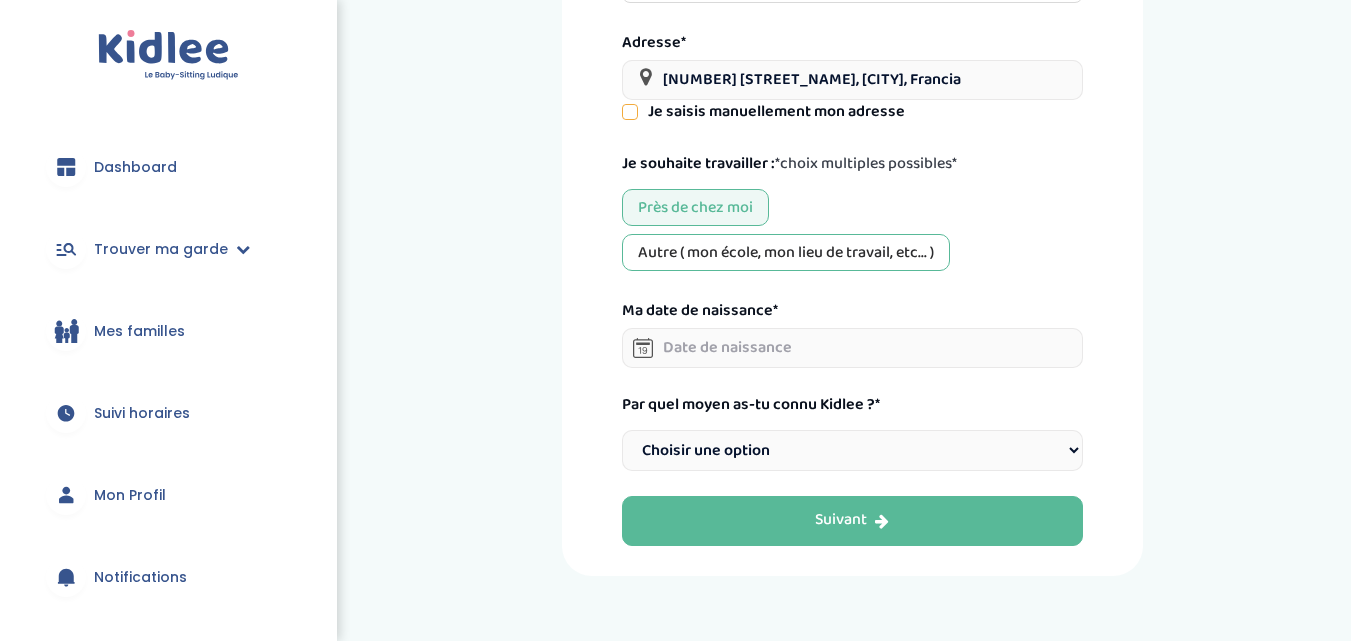 scroll, scrollTop: 500, scrollLeft: 0, axis: vertical 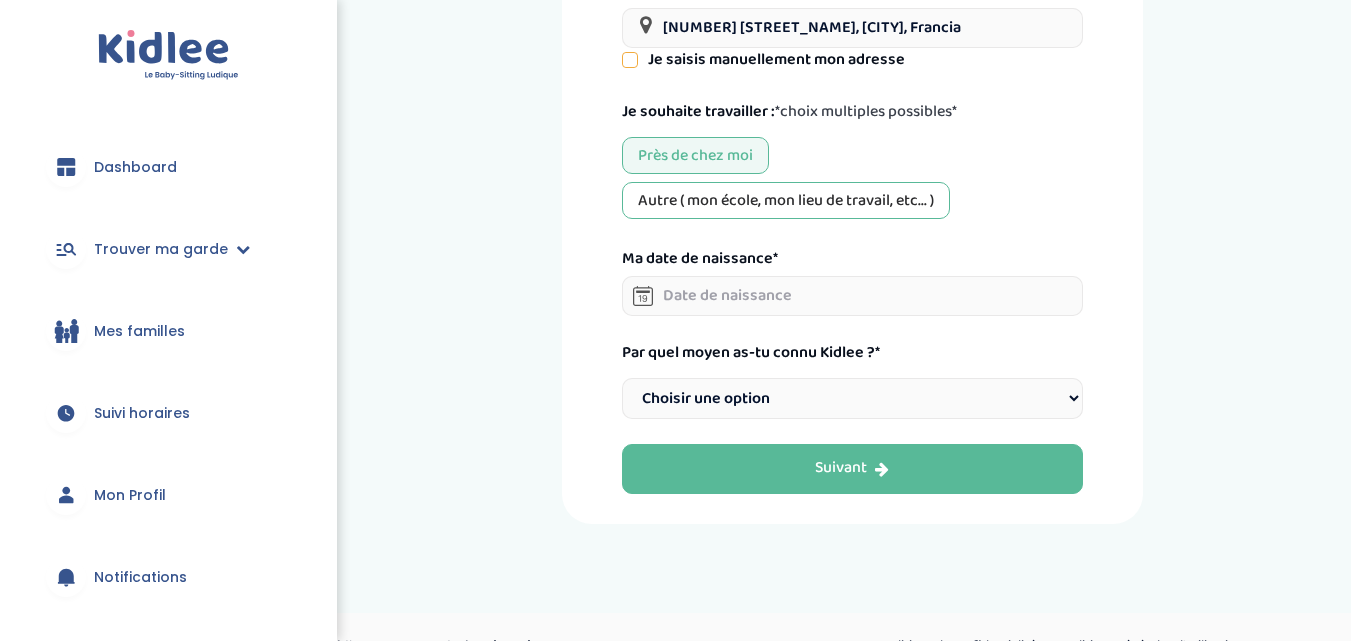 click at bounding box center [852, 296] 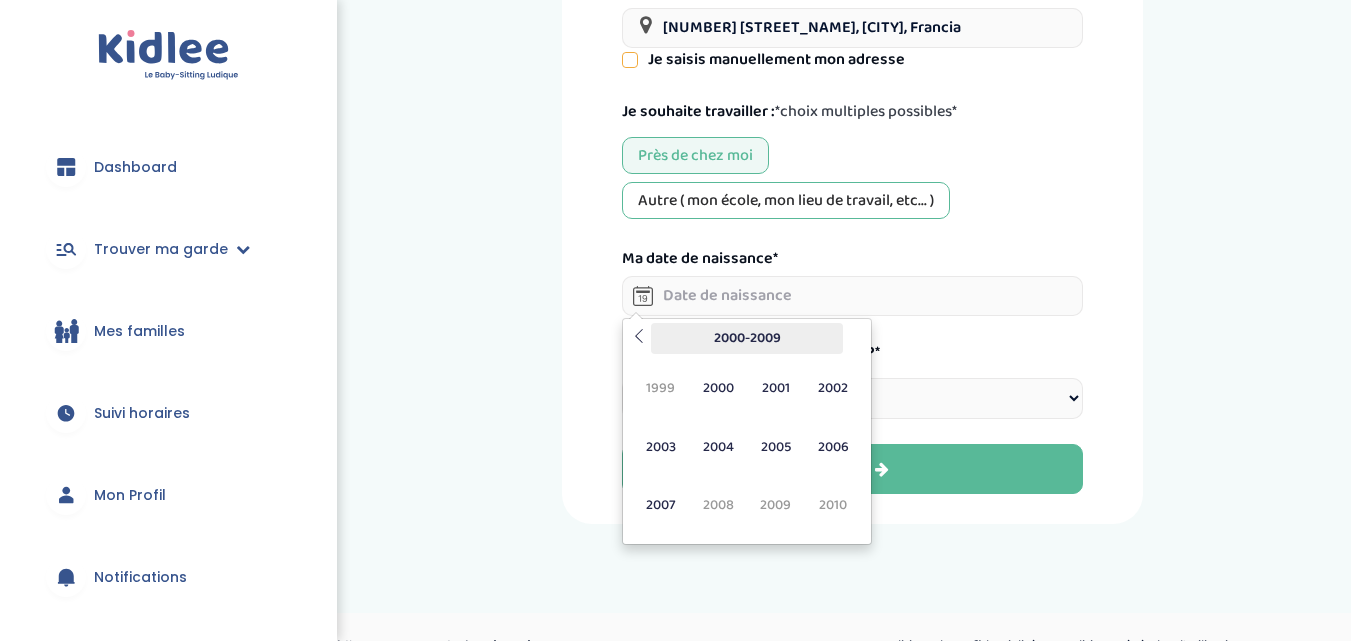 click on "2000-2009" at bounding box center [747, 338] 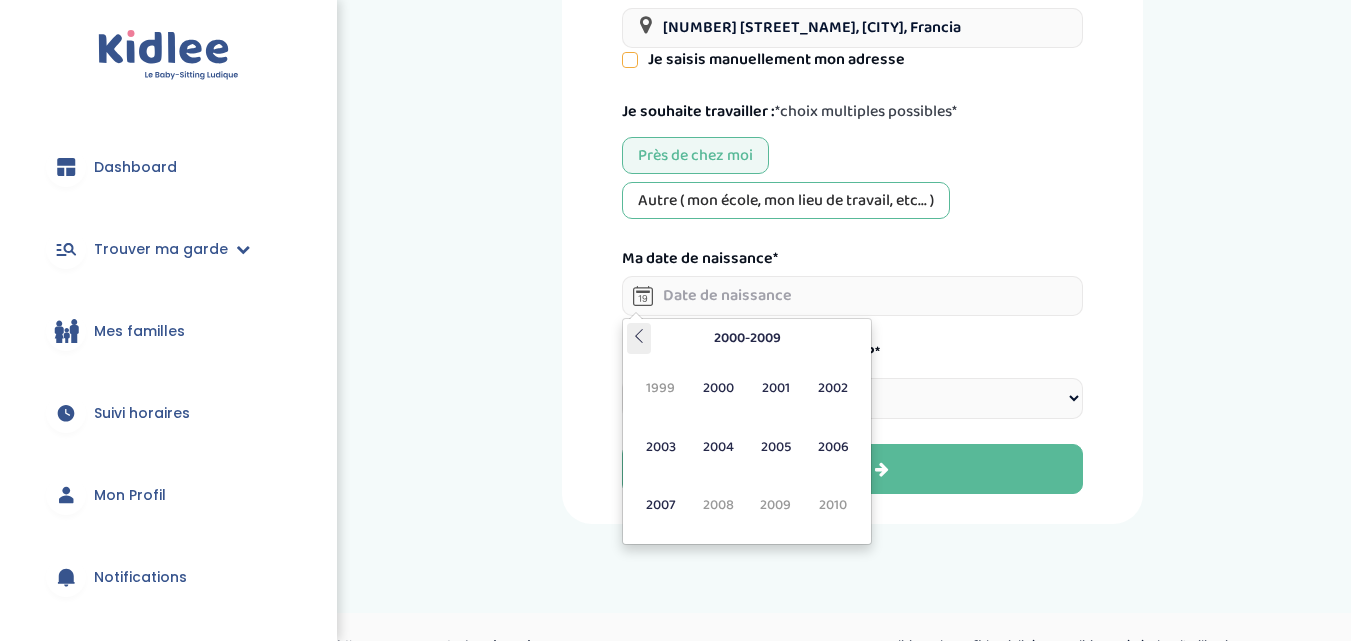 click at bounding box center [639, 336] 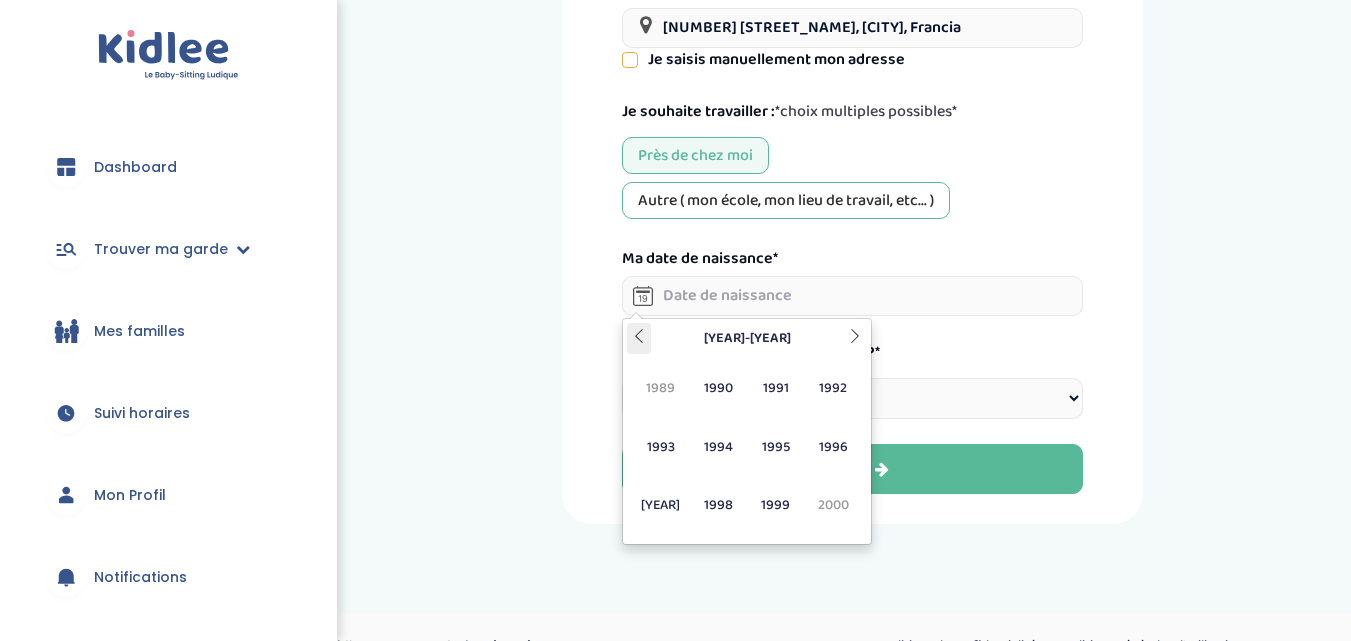 click at bounding box center (639, 336) 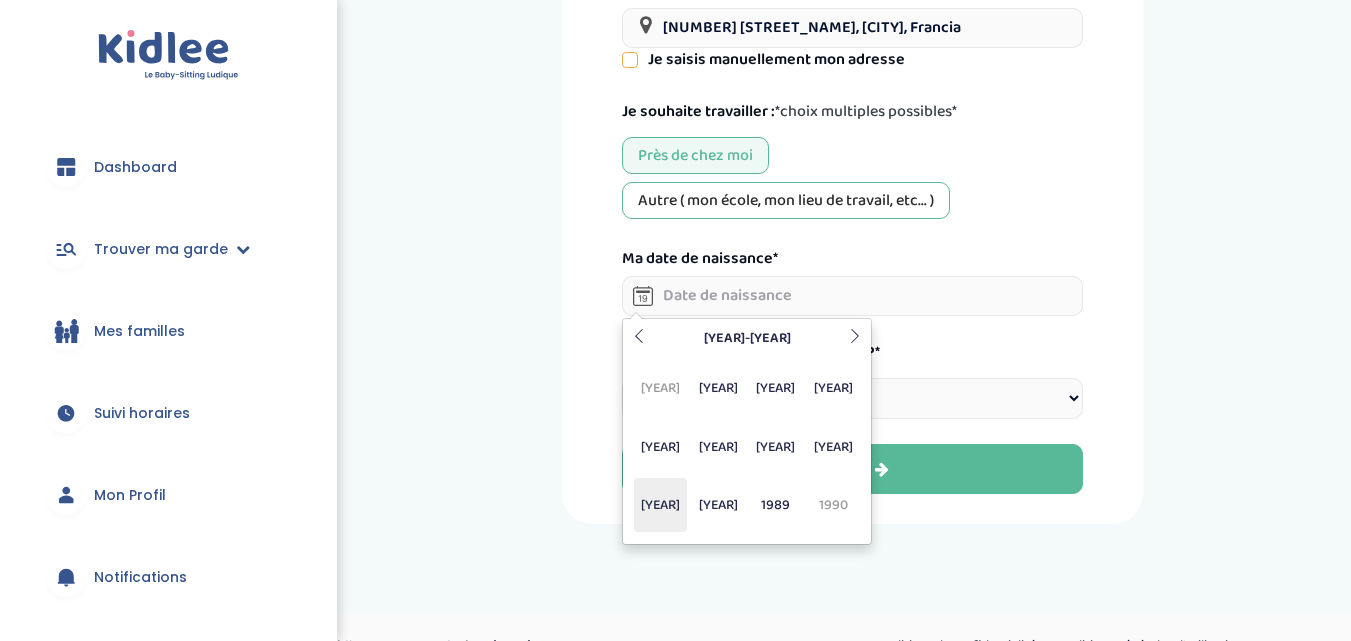 click on "[YEAR]" at bounding box center [660, 505] 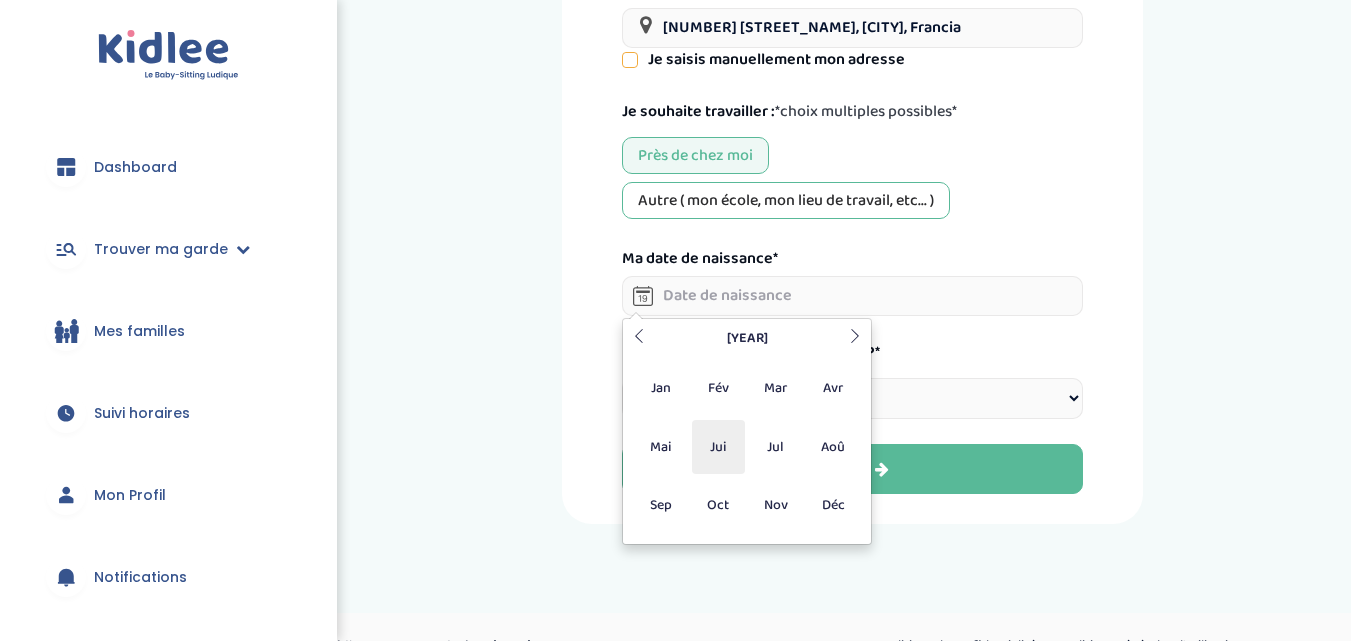 click on "Jui" at bounding box center (718, 447) 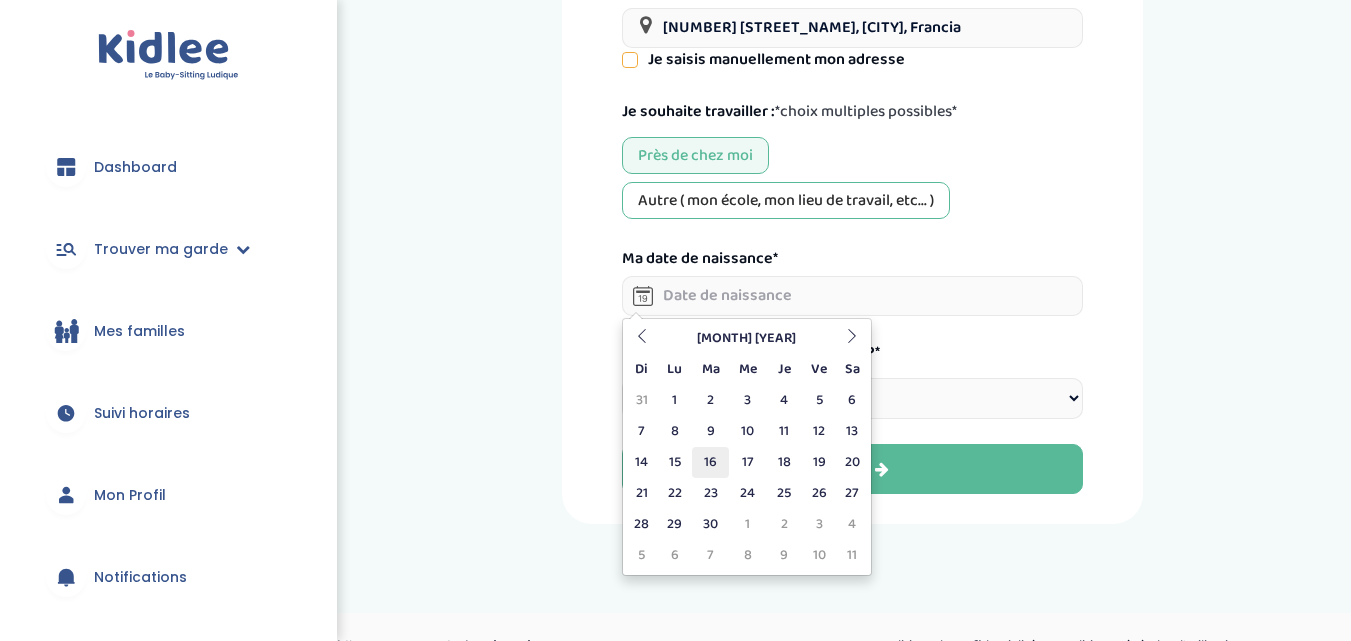 click on "16" at bounding box center (710, 462) 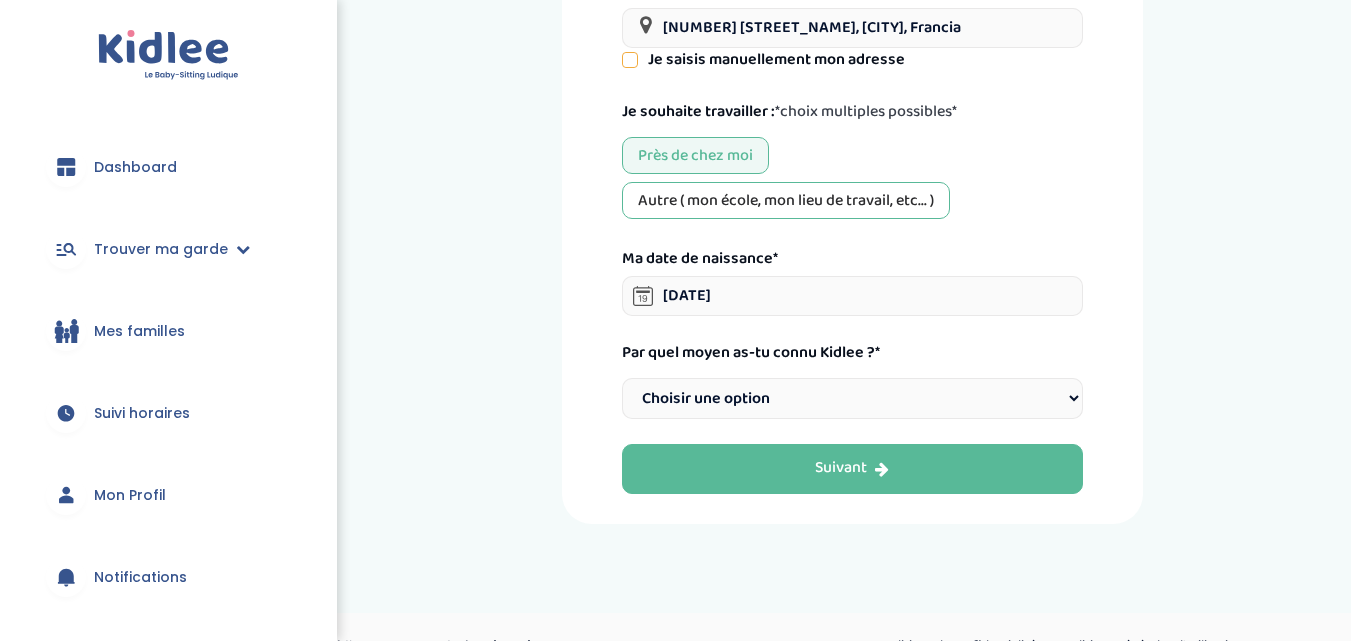 click on "Choisir une option
Bouche à Oreille
Google
Plateforme Gens de confiance
Facebook
Instagram
Twitter
Linkedin
Youtube
TikTok
Flyer
Mairie
Presse
EM Normandie
Science Po Paris" at bounding box center (852, 398) 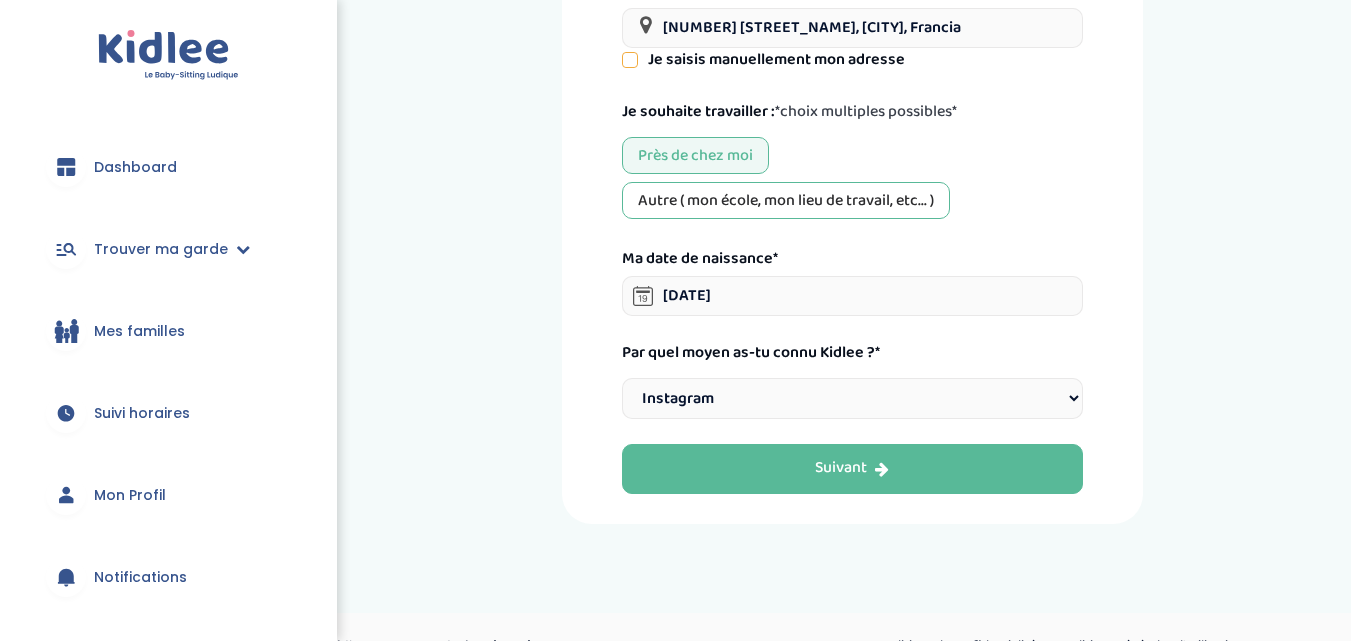 click on "Choisir une option
Bouche à Oreille
Google
Plateforme Gens de confiance
Facebook
Instagram
Twitter
Linkedin
Youtube
TikTok
Flyer
Mairie
Presse
EM Normandie
Science Po Paris" at bounding box center [852, 398] 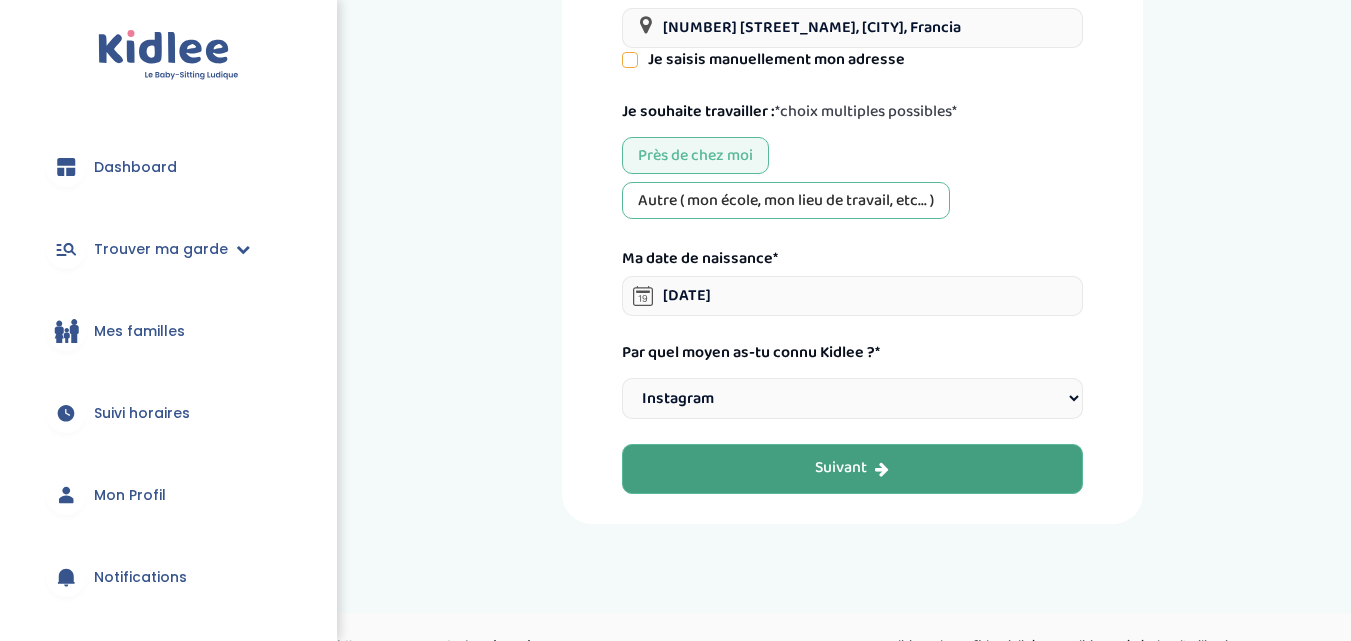click on "Suivant" at bounding box center (852, 469) 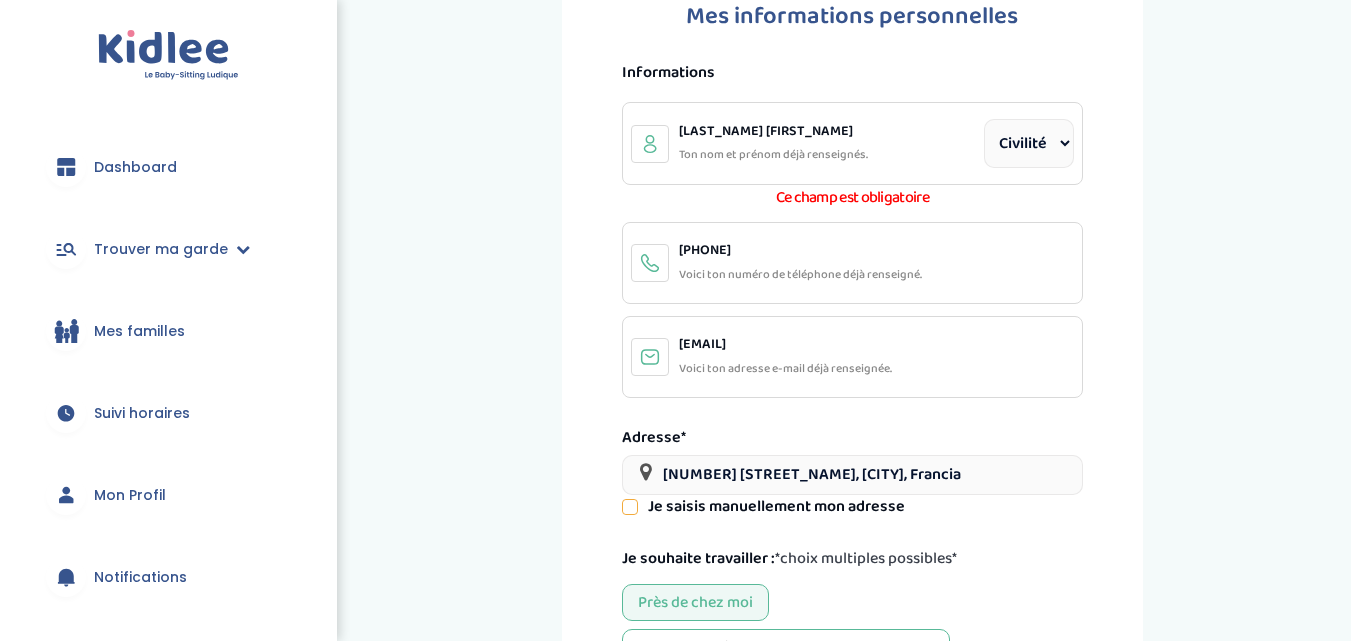 scroll, scrollTop: 75, scrollLeft: 0, axis: vertical 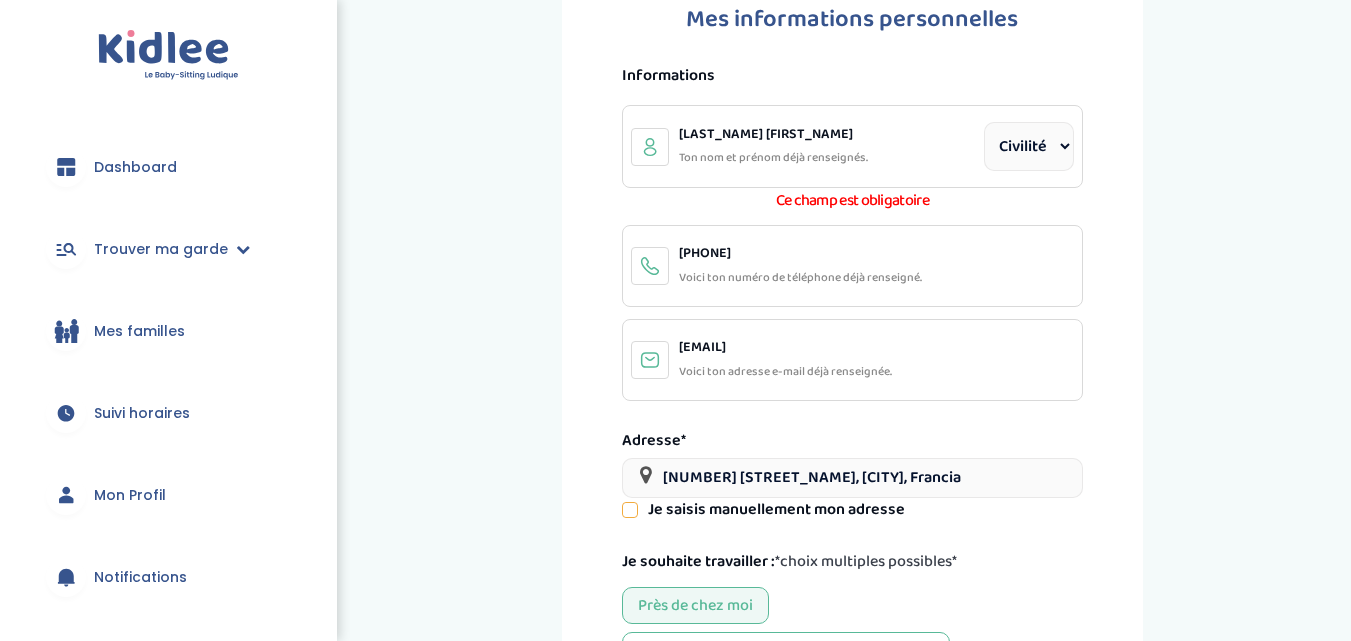 click on "[LAST_NAME] [FIRST_NAME]   Ton nom et prénom déjà renseignés.   Civilité   Mr   Mme" at bounding box center [852, 146] 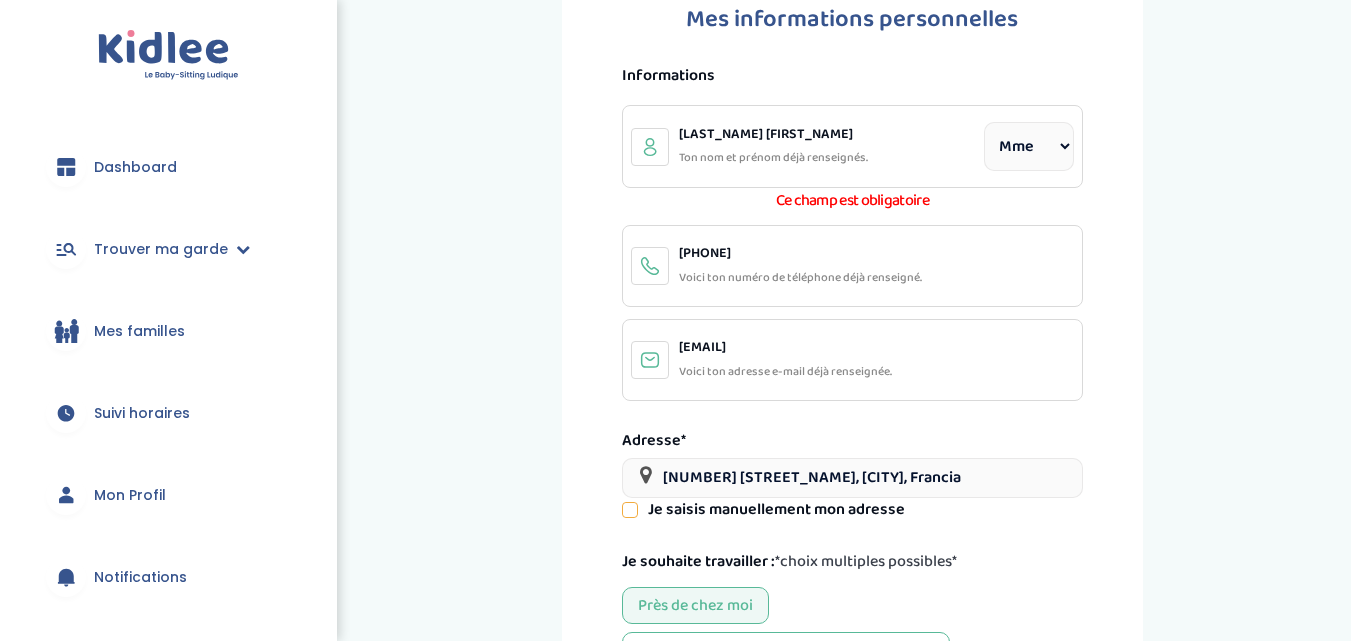 click on "Civilité   Mr   Mme" at bounding box center [1029, 146] 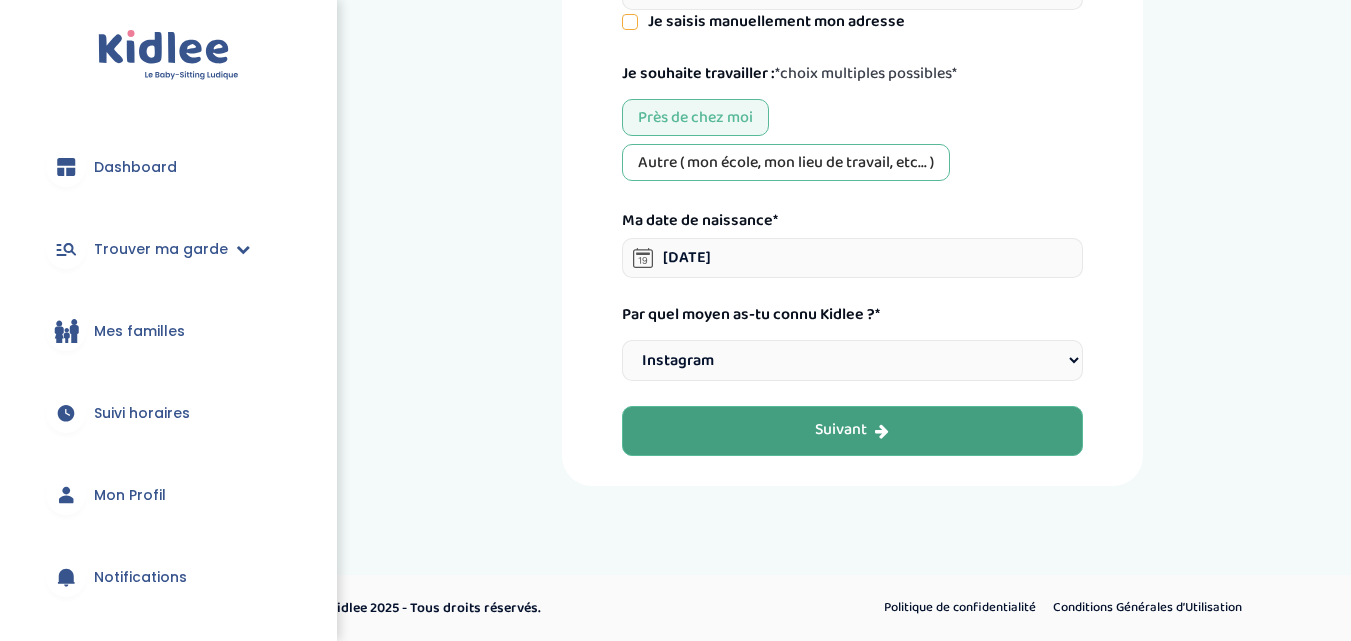 click on "Suivant" at bounding box center (852, 431) 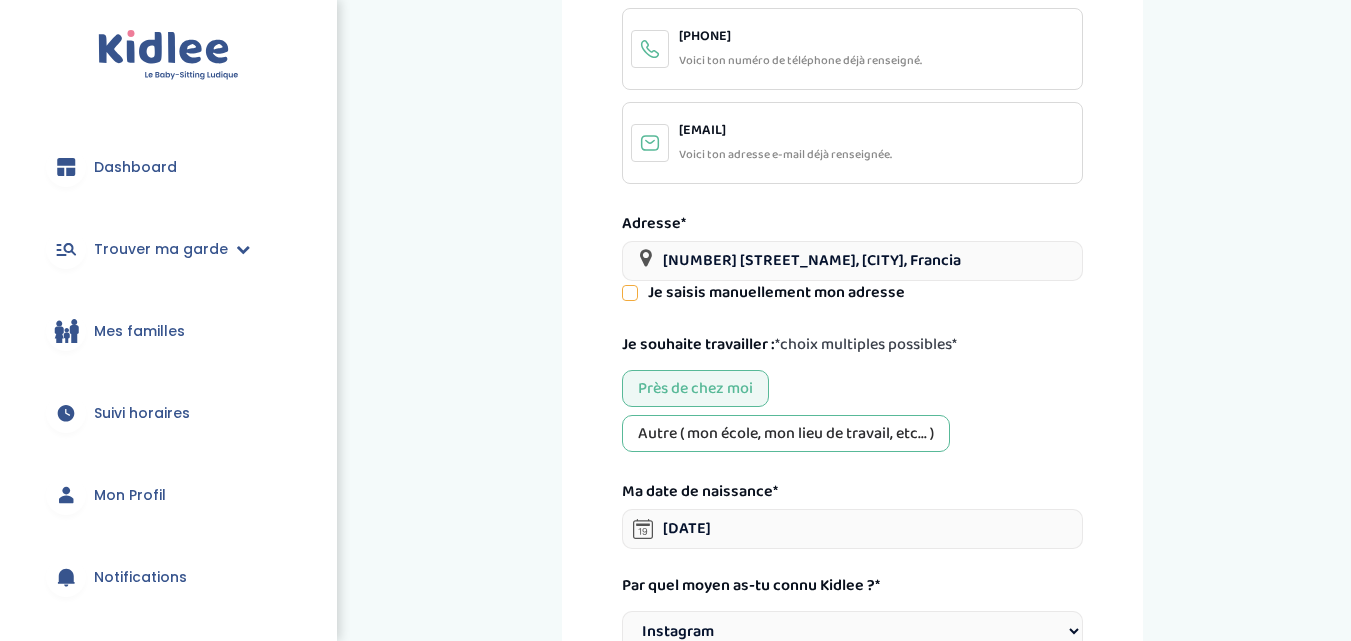 scroll, scrollTop: 375, scrollLeft: 0, axis: vertical 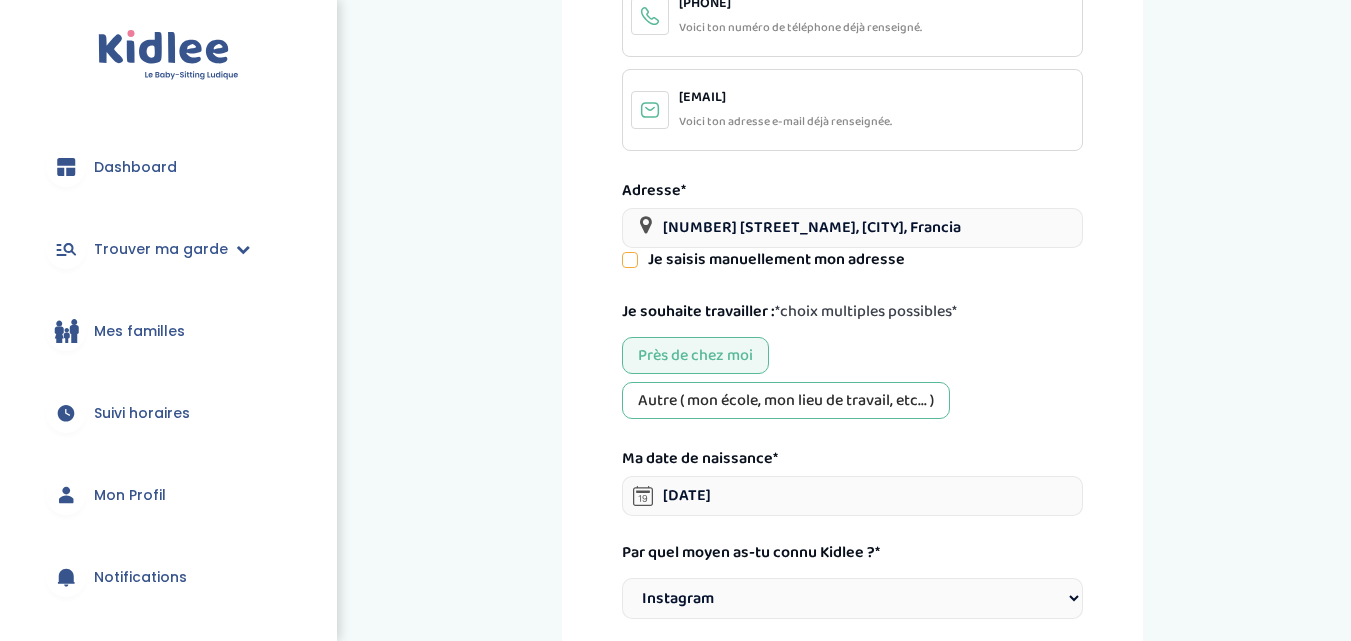 click 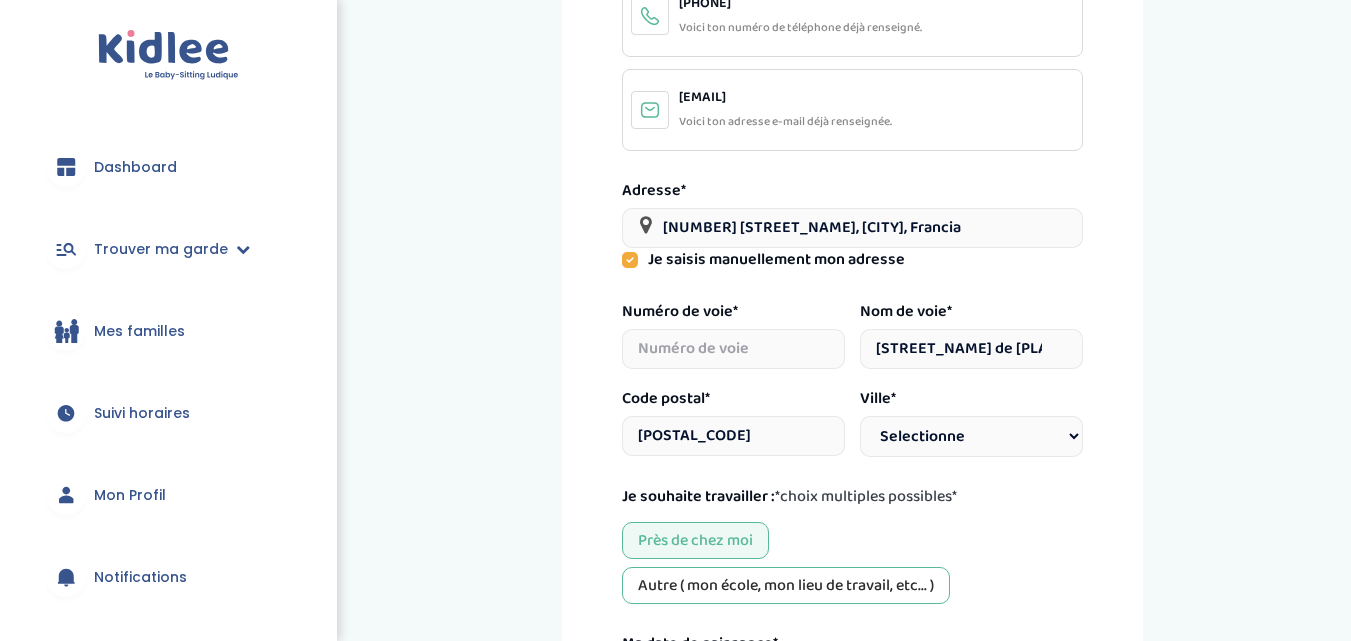 click on "Selectionne   Paris Marseille Lyon Toulouse Nice Nantes Montpellier Strasbourg Bordeaux Lille Rennes Reims Le Havre Saint-Étienne Toulon Grenoble Dijon Angers Nîmes Villeurbanne Saint-Denis Le Mans Aix-en-Provence Clermont-Ferrand Brest Tours Limoges Amiens Perpignan Metz Besançon Orléans Mulhouse Rouen Caen Nancy Saint-Denis Saint-Paul Montreuil Argenteuil Roubaix" at bounding box center [971, 436] 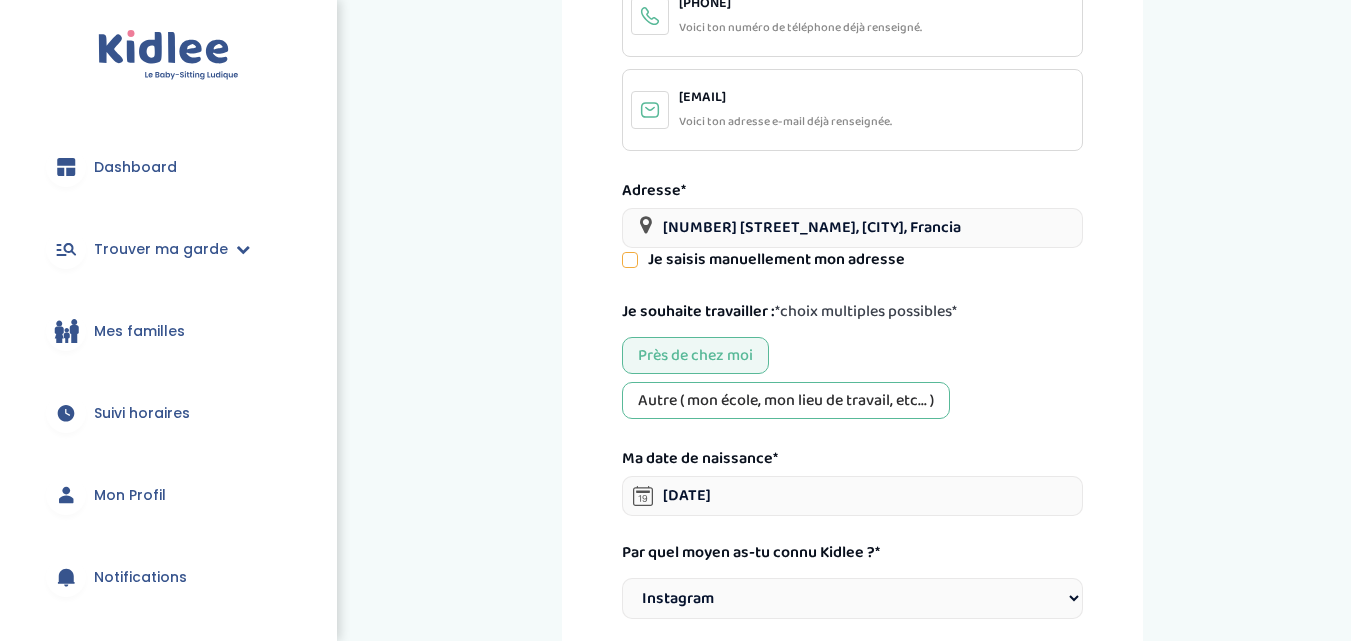 click on "[NUMBER] [STREET_NAME], [CITY], Francia" at bounding box center [852, 228] 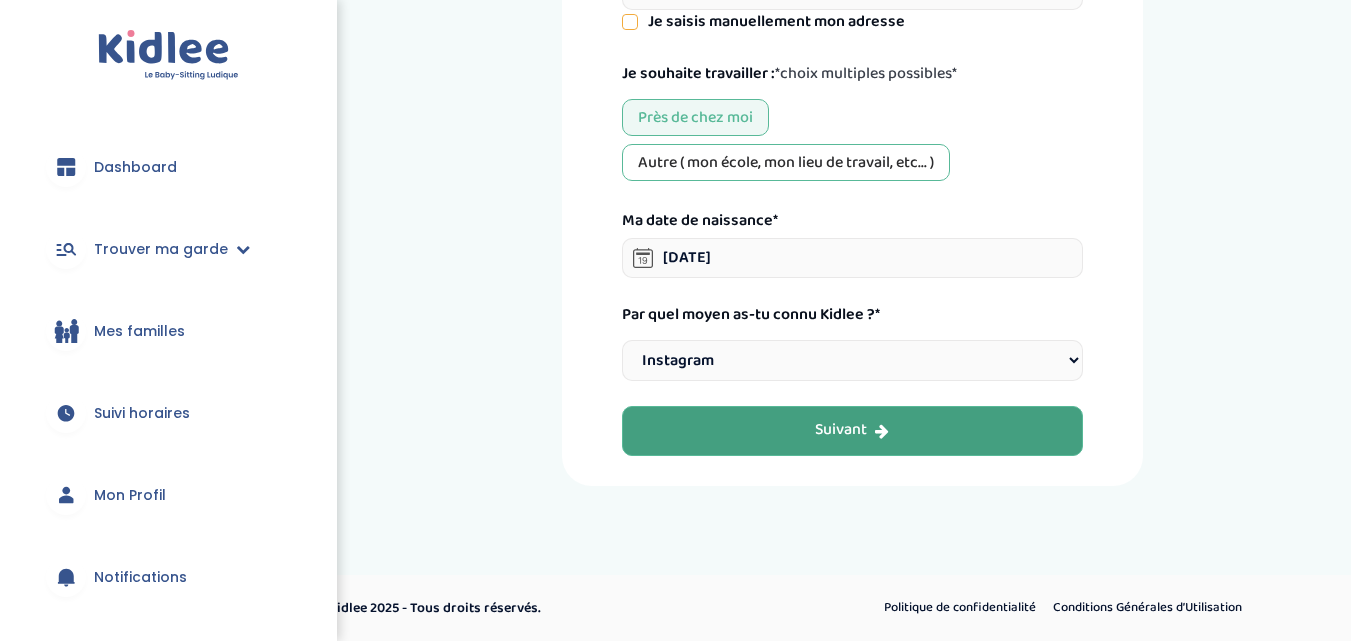 click on "Suivant" at bounding box center (852, 431) 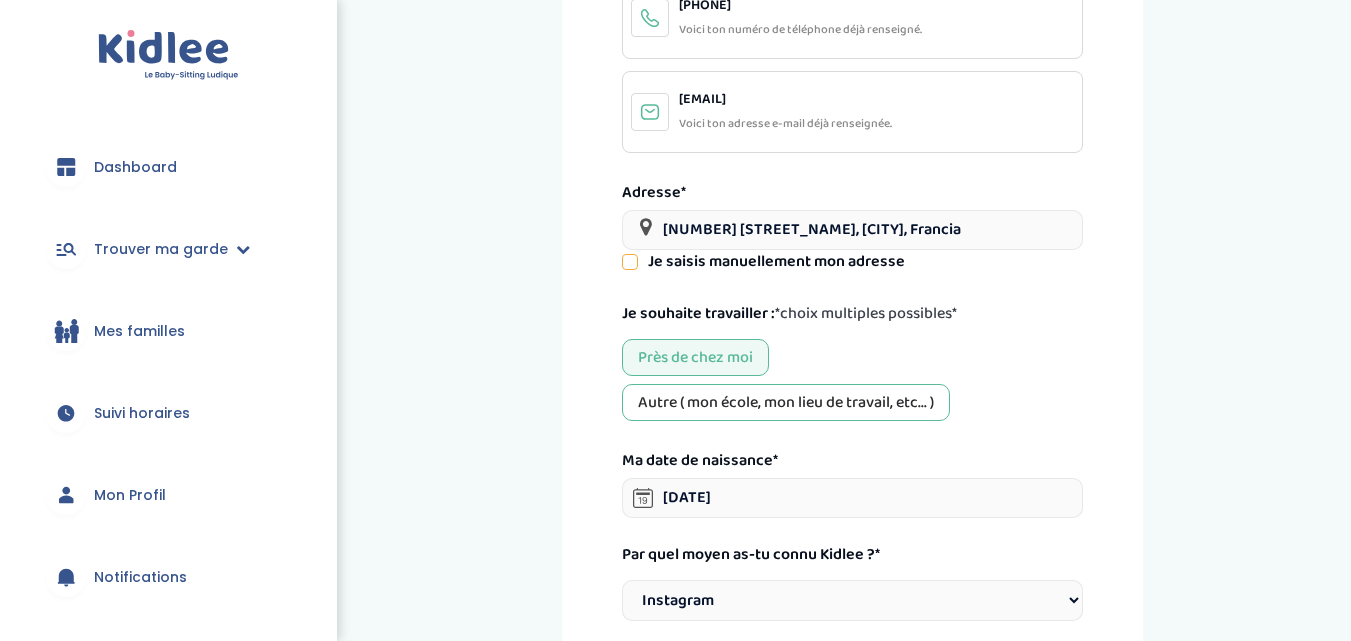 scroll, scrollTop: 375, scrollLeft: 0, axis: vertical 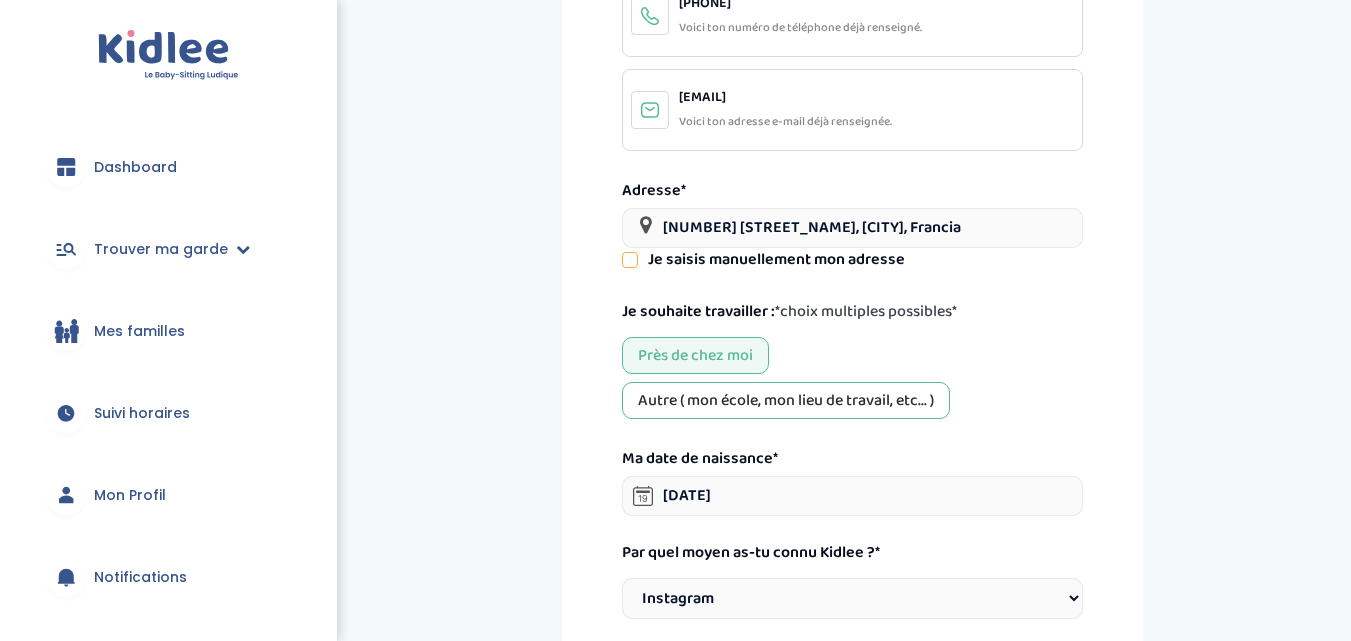click on "[NUMBER] [STREET_NAME], [CITY], Francia" at bounding box center [852, 228] 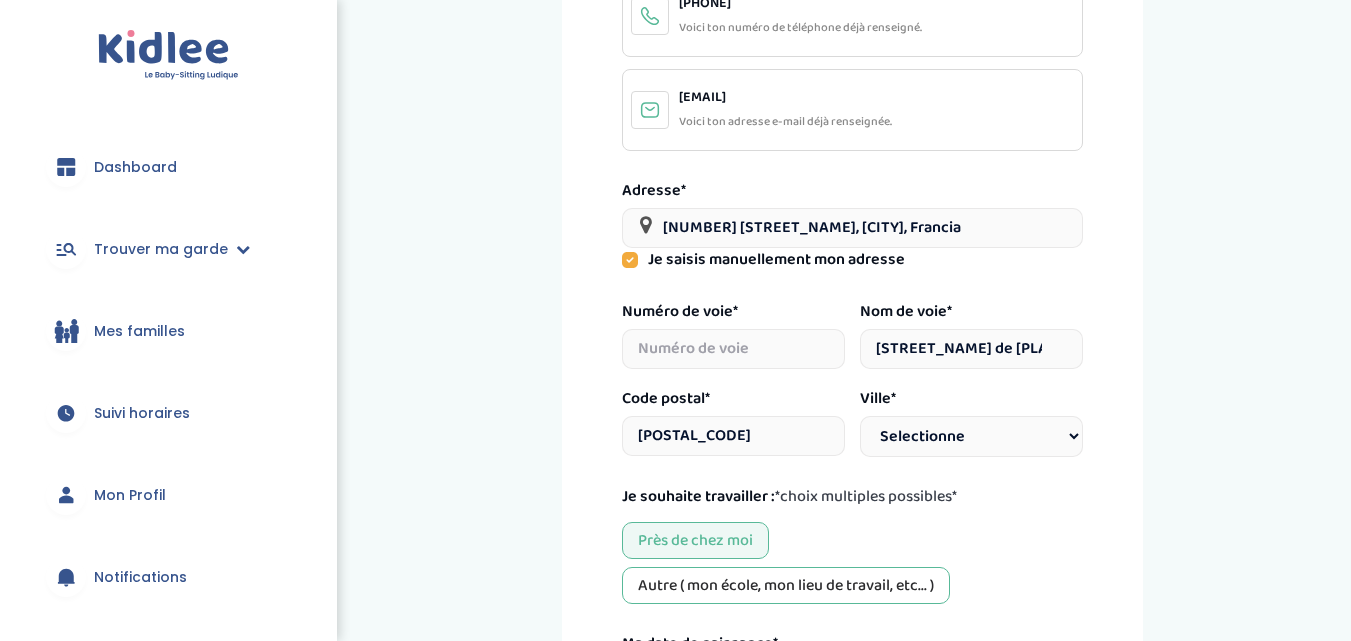 click on "[POSTAL_CODE]" at bounding box center [733, 436] 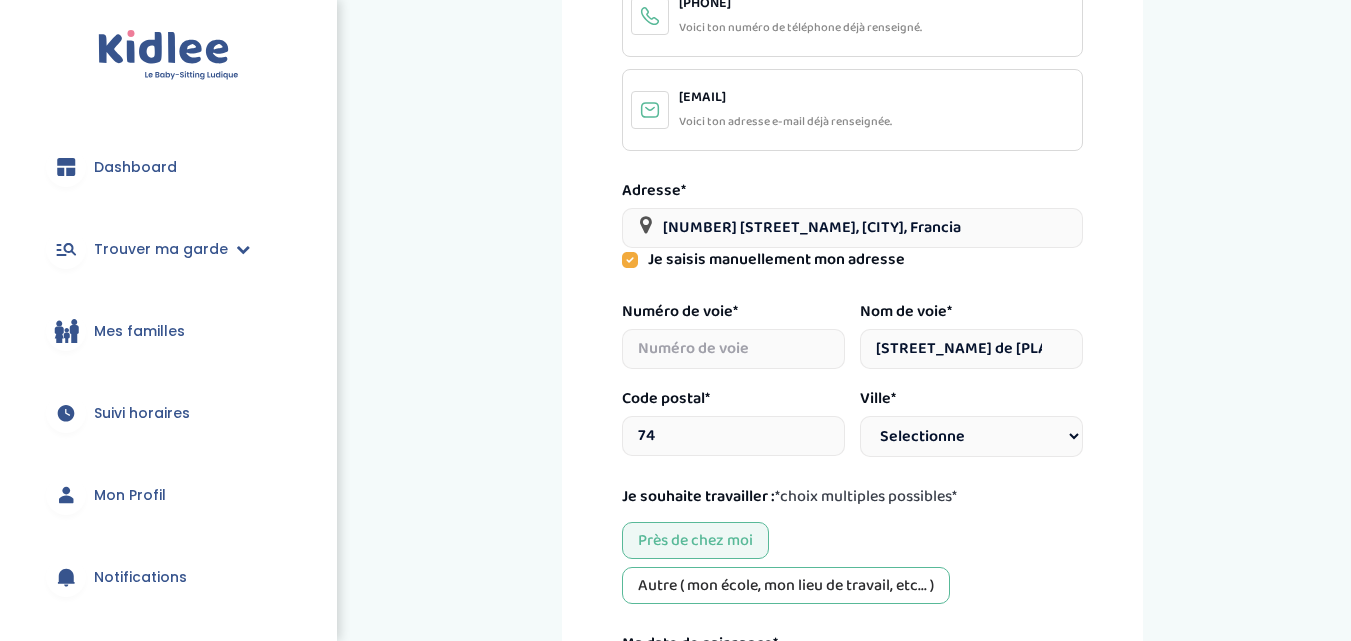 type on "[POSTAL_CODE]" 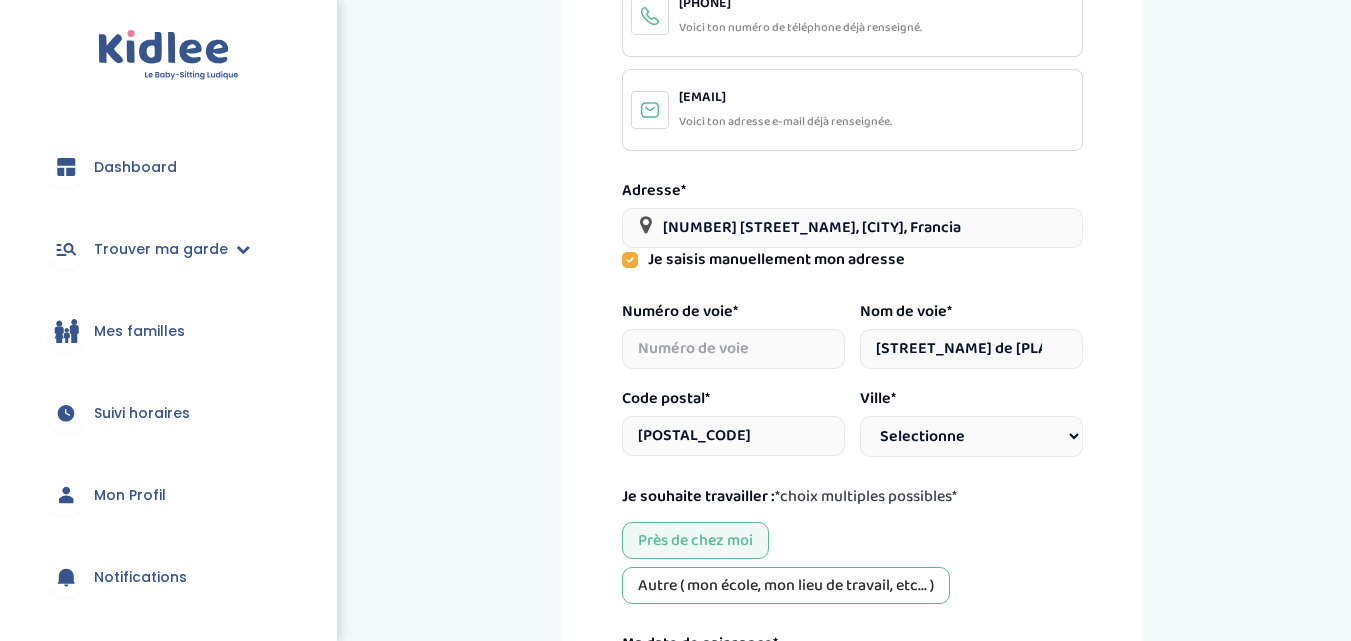 type on "[POSTAL_CODE]" 